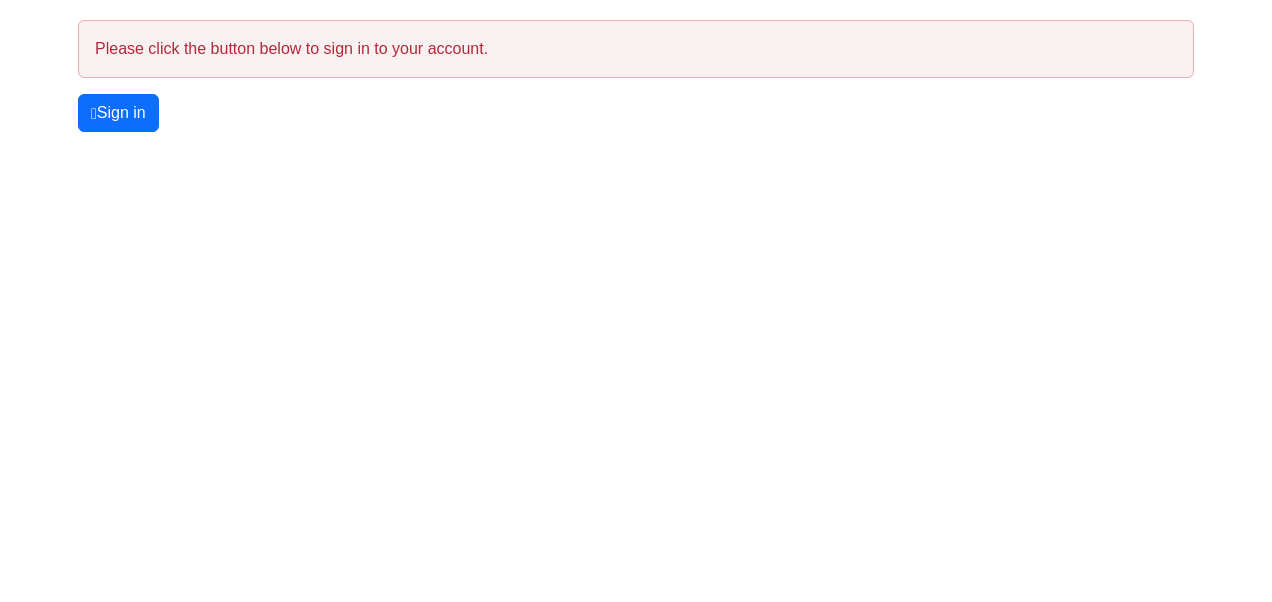 scroll, scrollTop: 0, scrollLeft: 0, axis: both 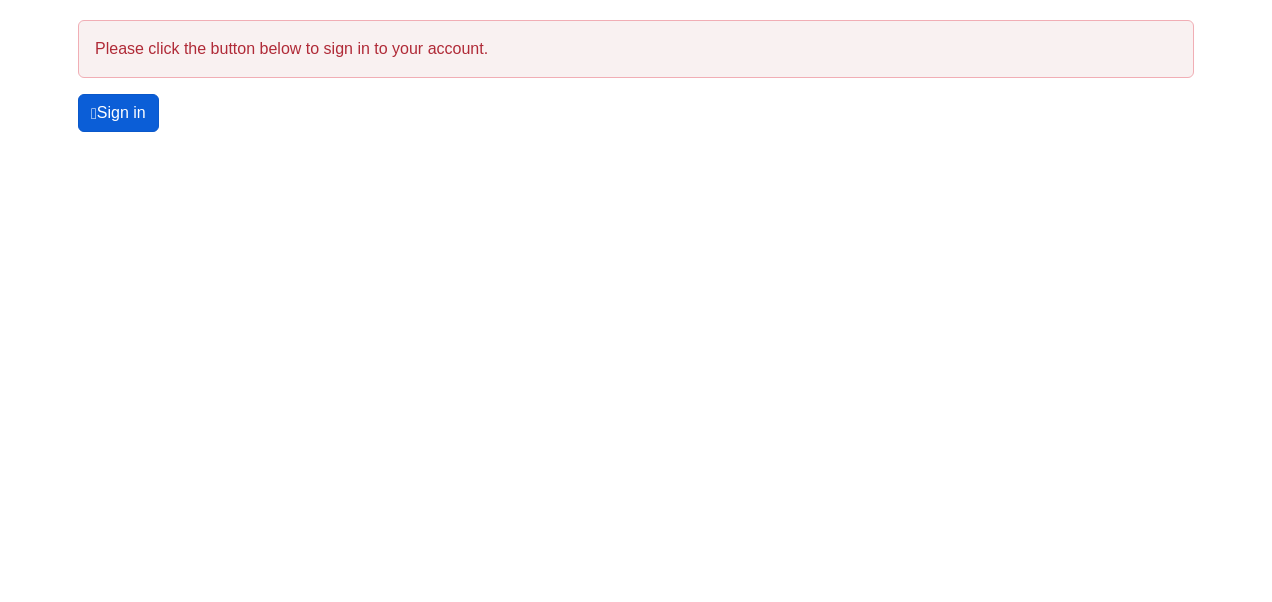 click on "Sign in" at bounding box center (118, 113) 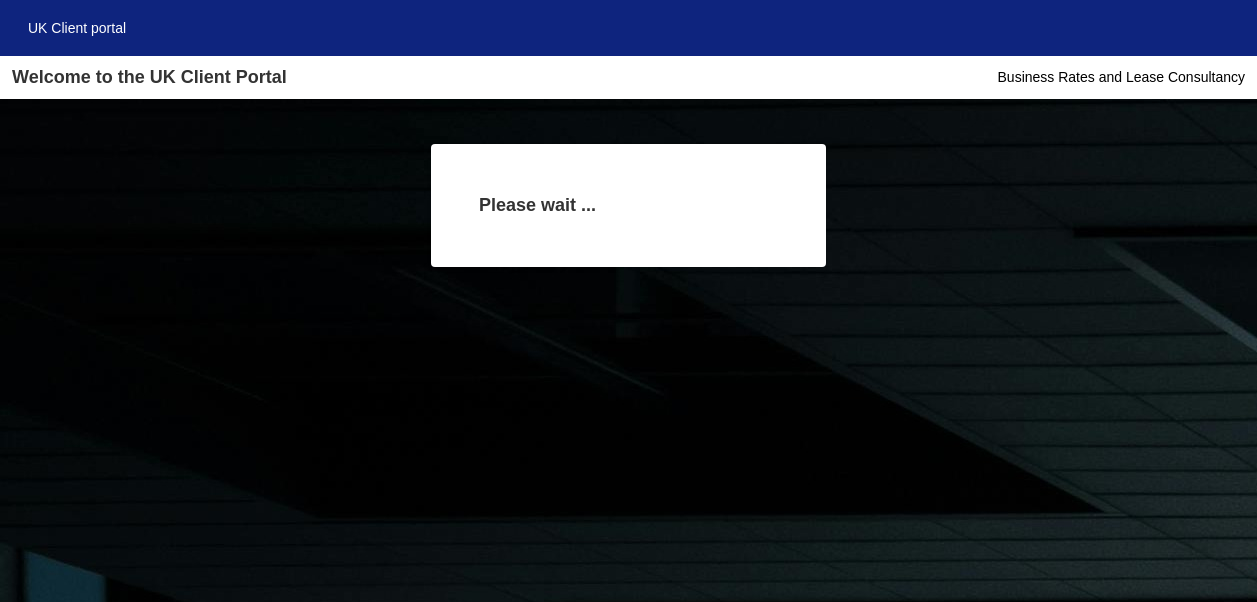 scroll, scrollTop: 0, scrollLeft: 0, axis: both 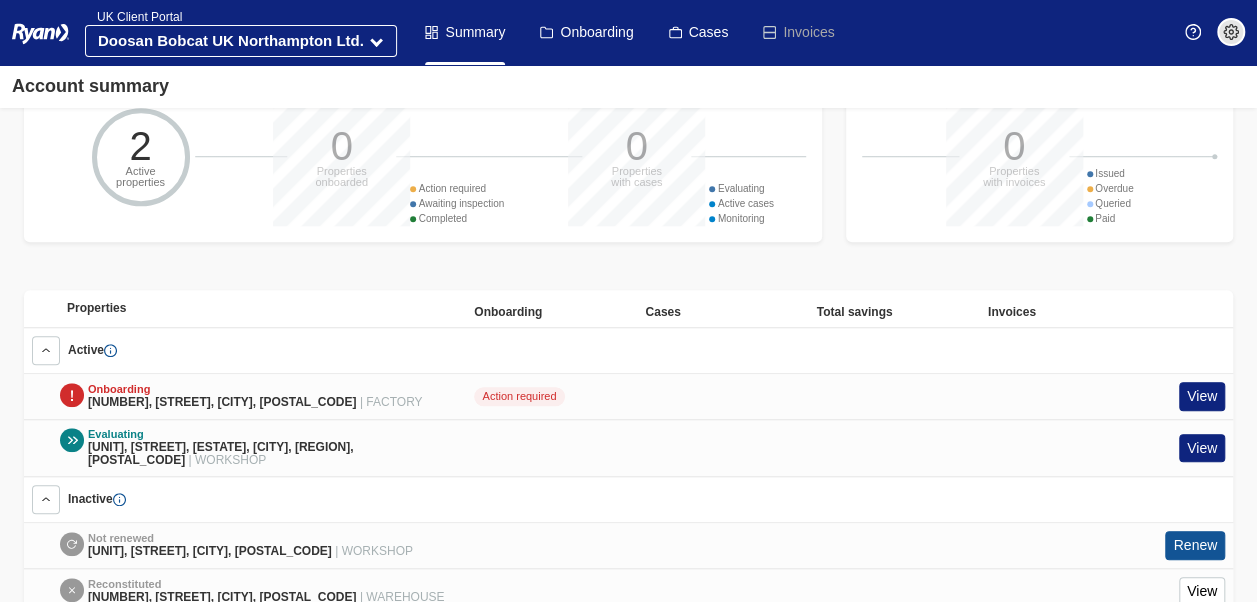 click on "Action required" at bounding box center [519, 397] 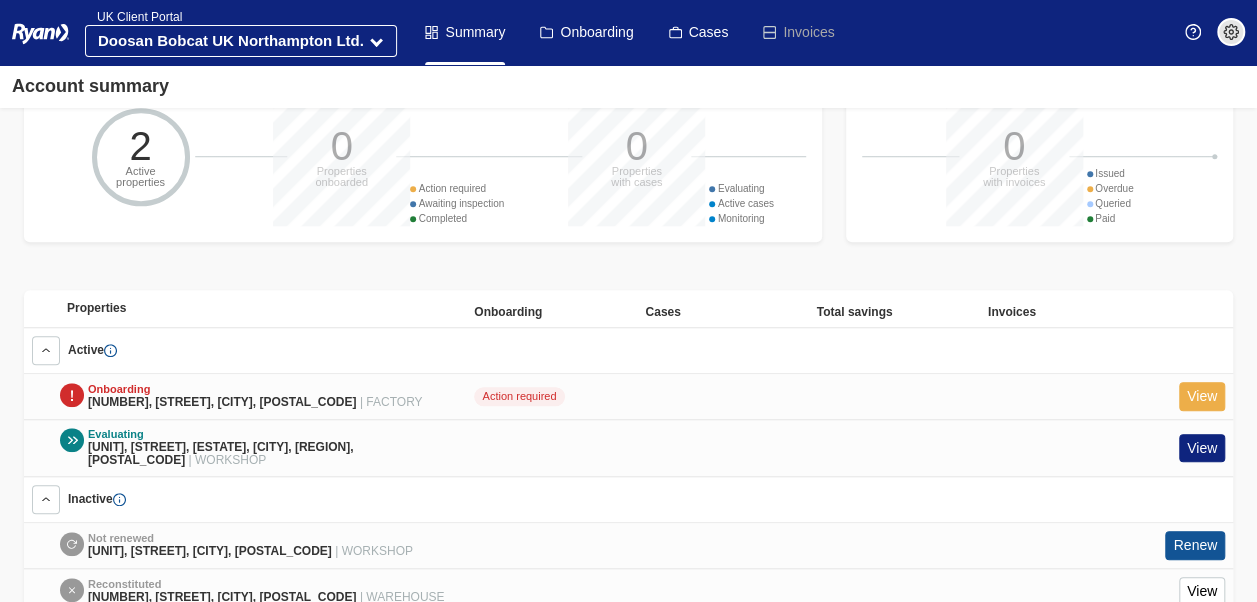 click on "View" at bounding box center (1202, 396) 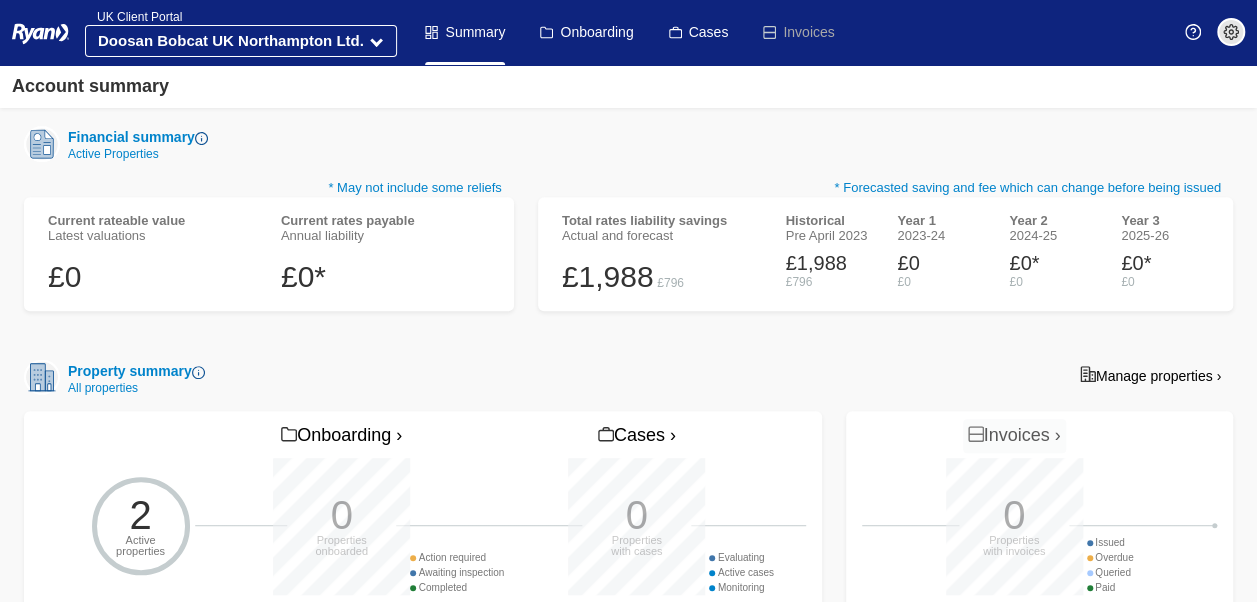 scroll, scrollTop: 264, scrollLeft: 0, axis: vertical 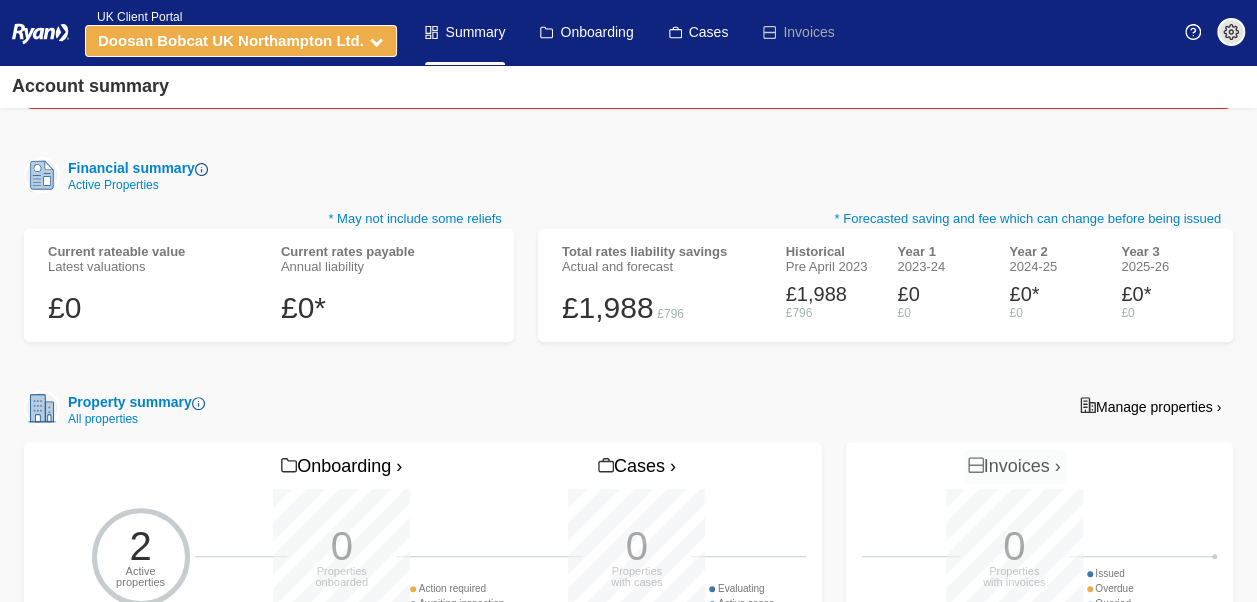 click at bounding box center [376, 40] 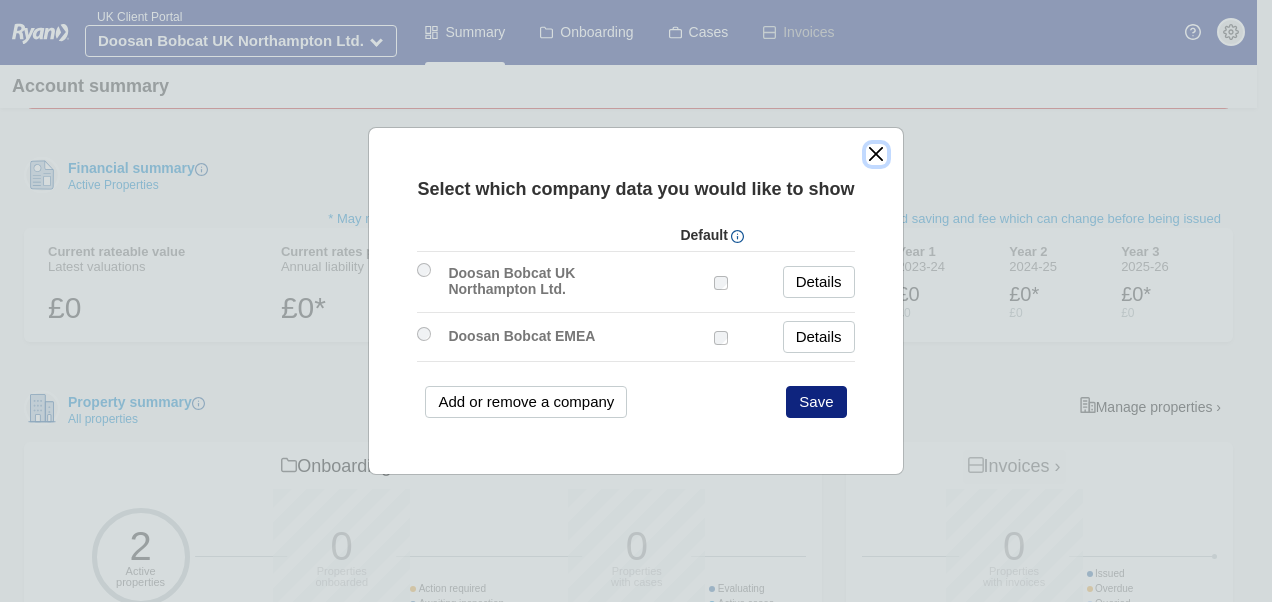 click at bounding box center (876, 154) 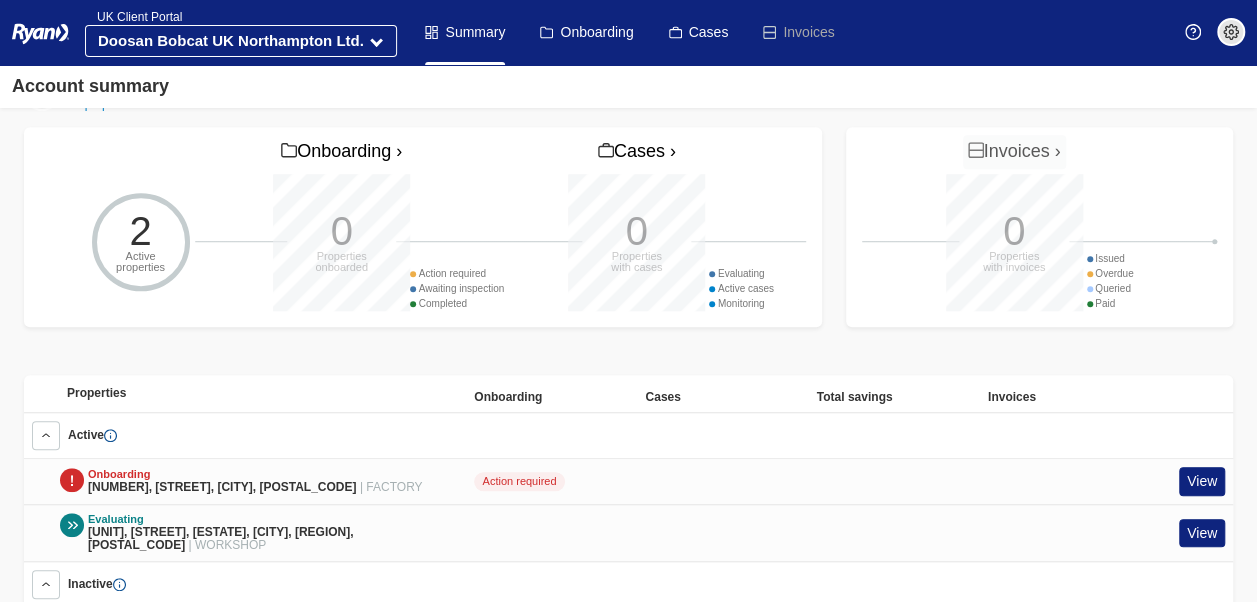 scroll, scrollTop: 664, scrollLeft: 0, axis: vertical 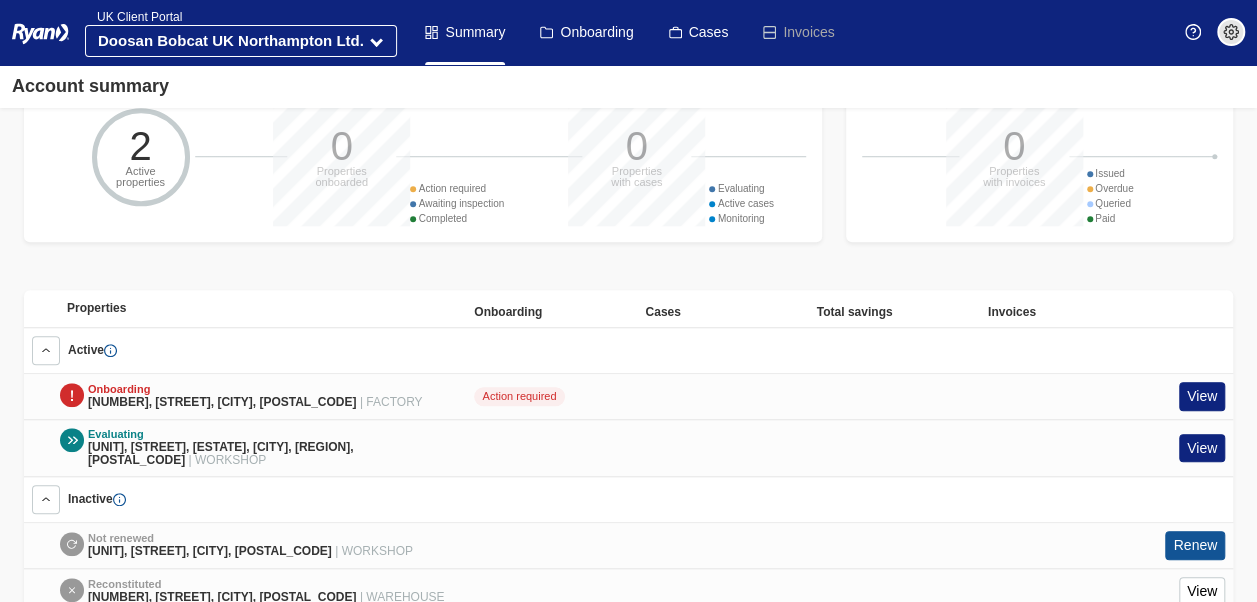 click on "Action required" at bounding box center (519, 397) 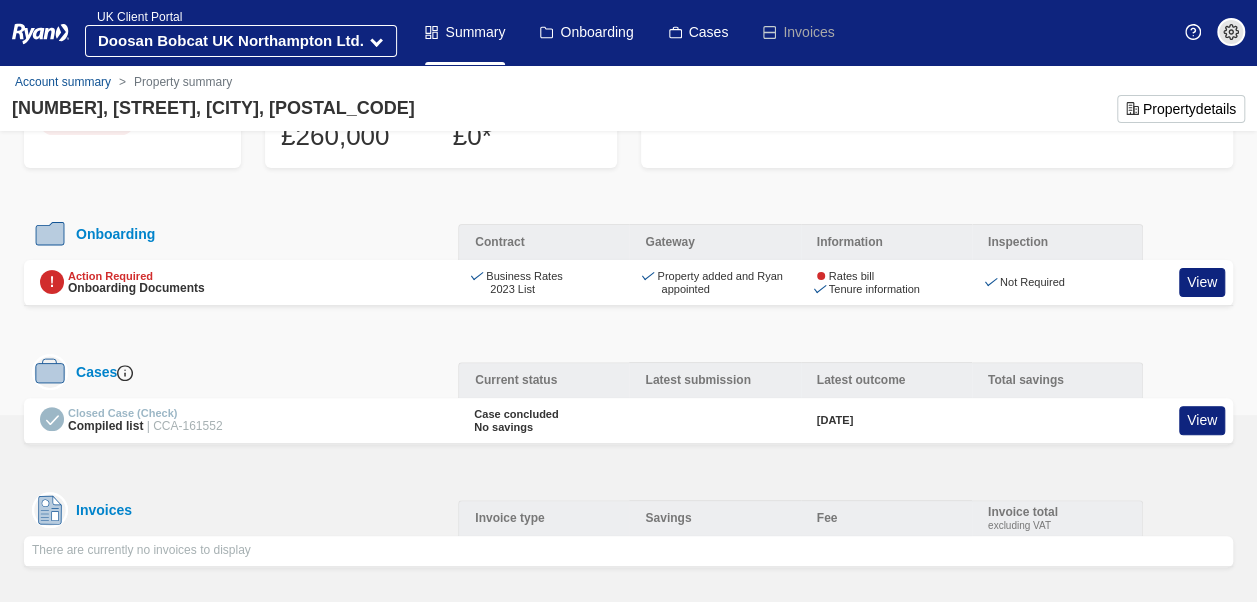 scroll, scrollTop: 128, scrollLeft: 0, axis: vertical 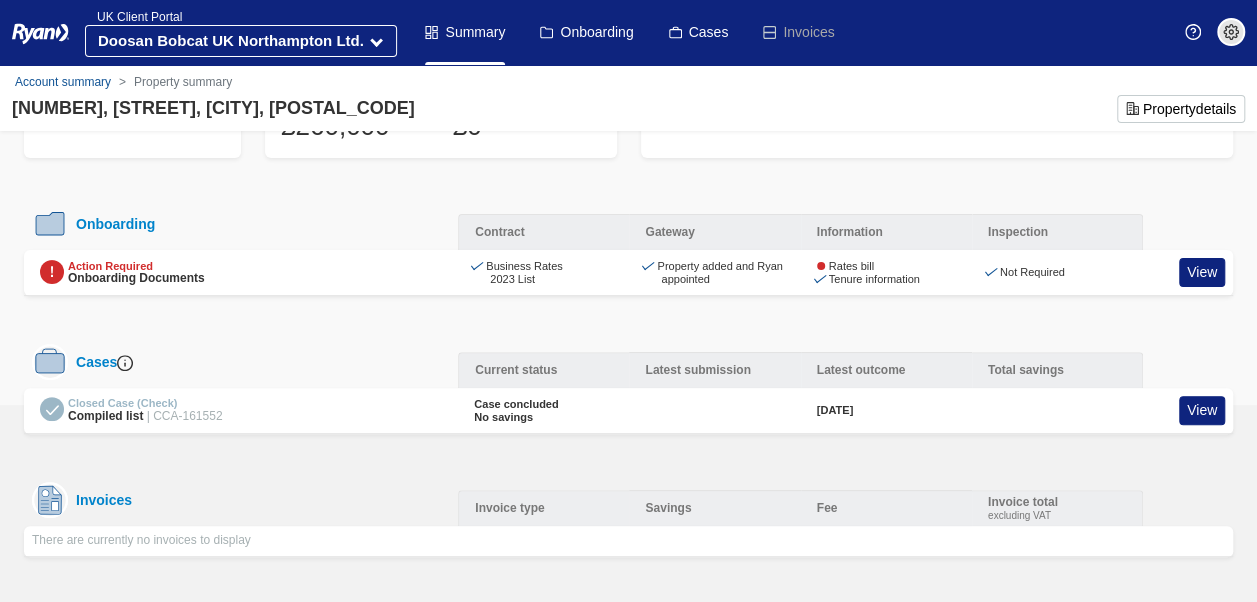 click on "Onboarding Documents" at bounding box center [136, 278] 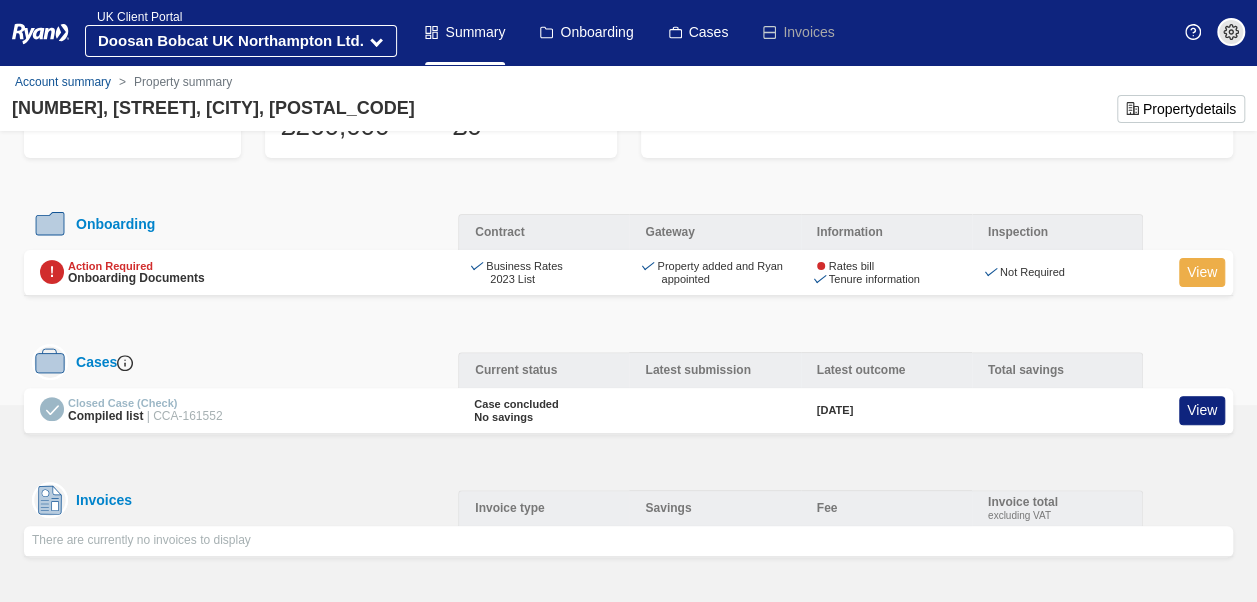 click on "View" at bounding box center [1202, 272] 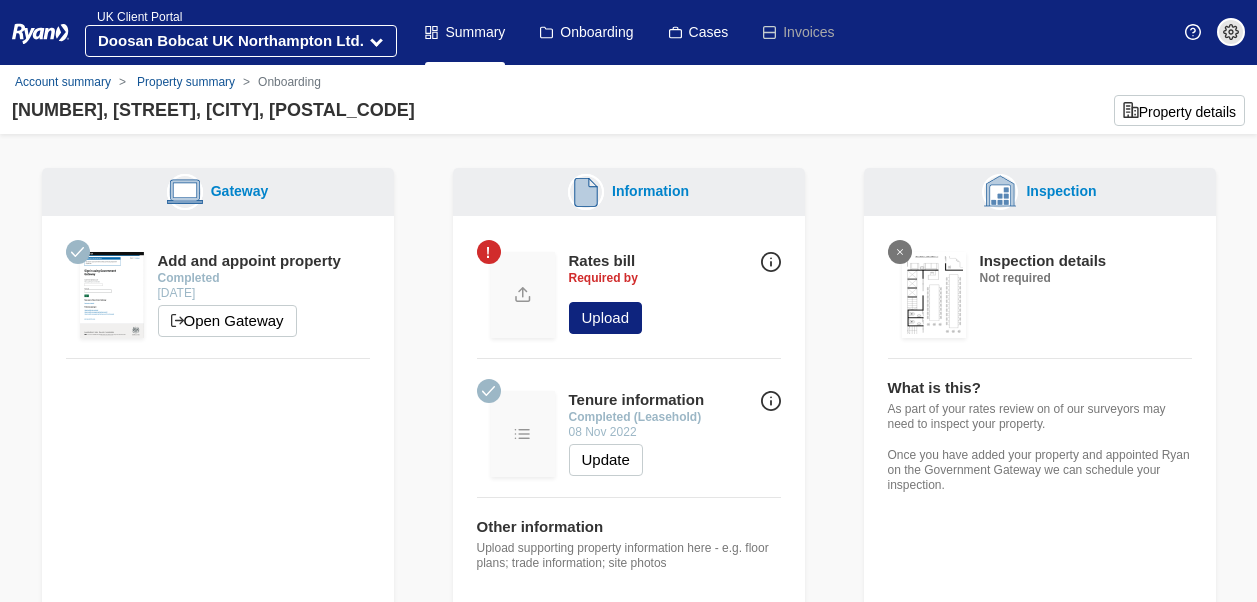 scroll, scrollTop: 0, scrollLeft: 0, axis: both 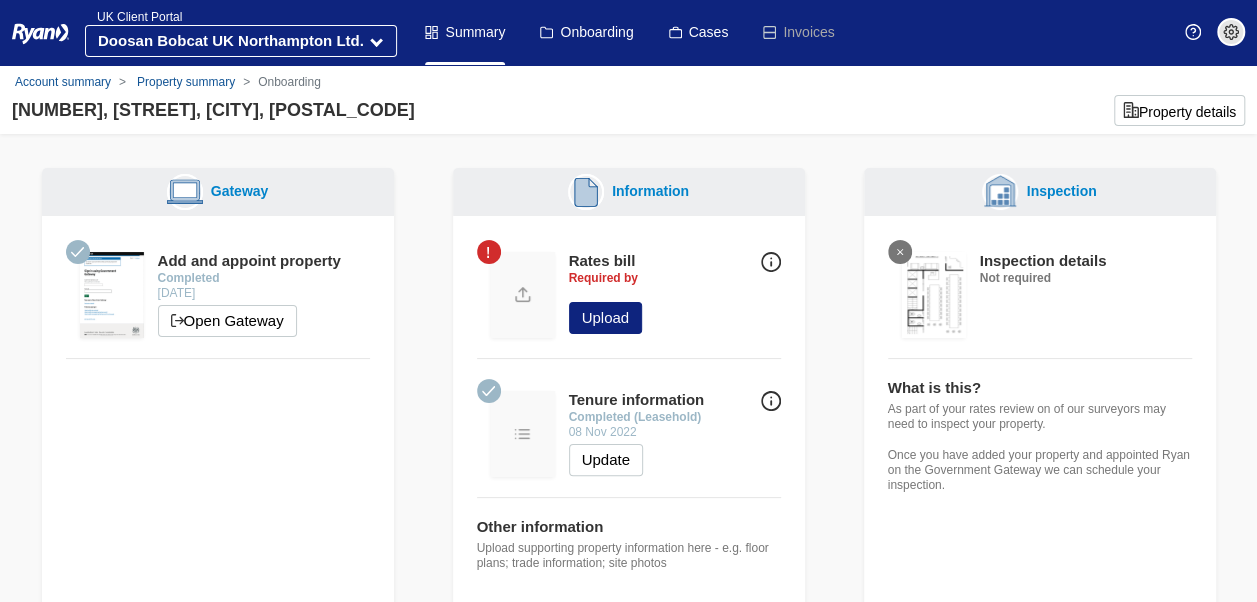 click at bounding box center (523, 295) 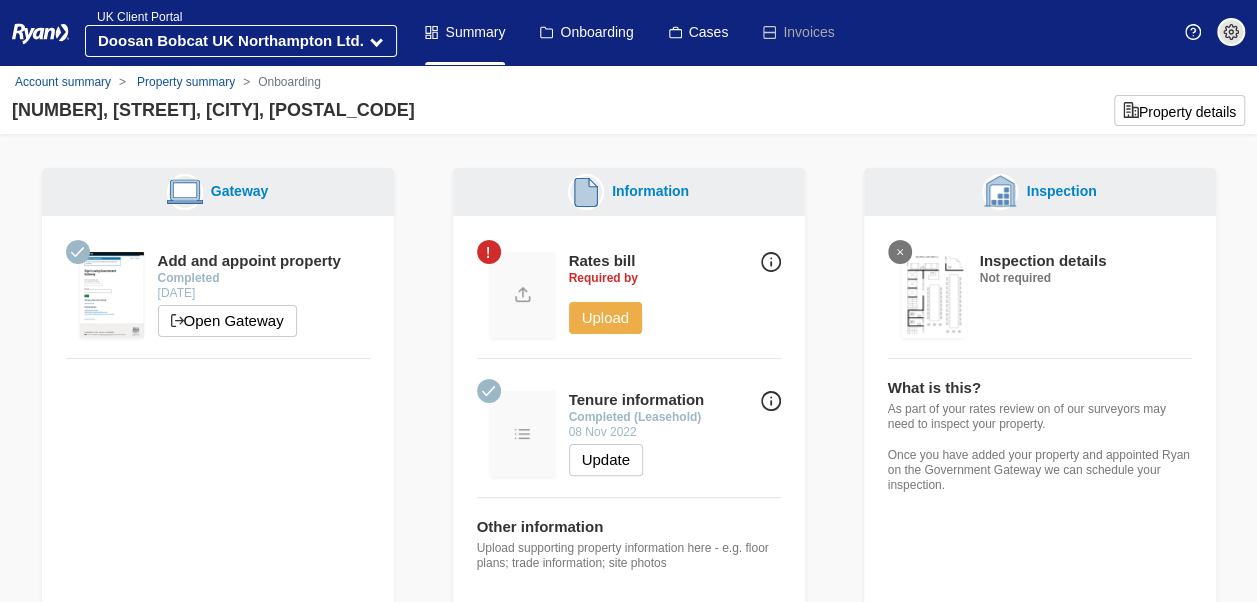 click on "Upload" at bounding box center (606, 318) 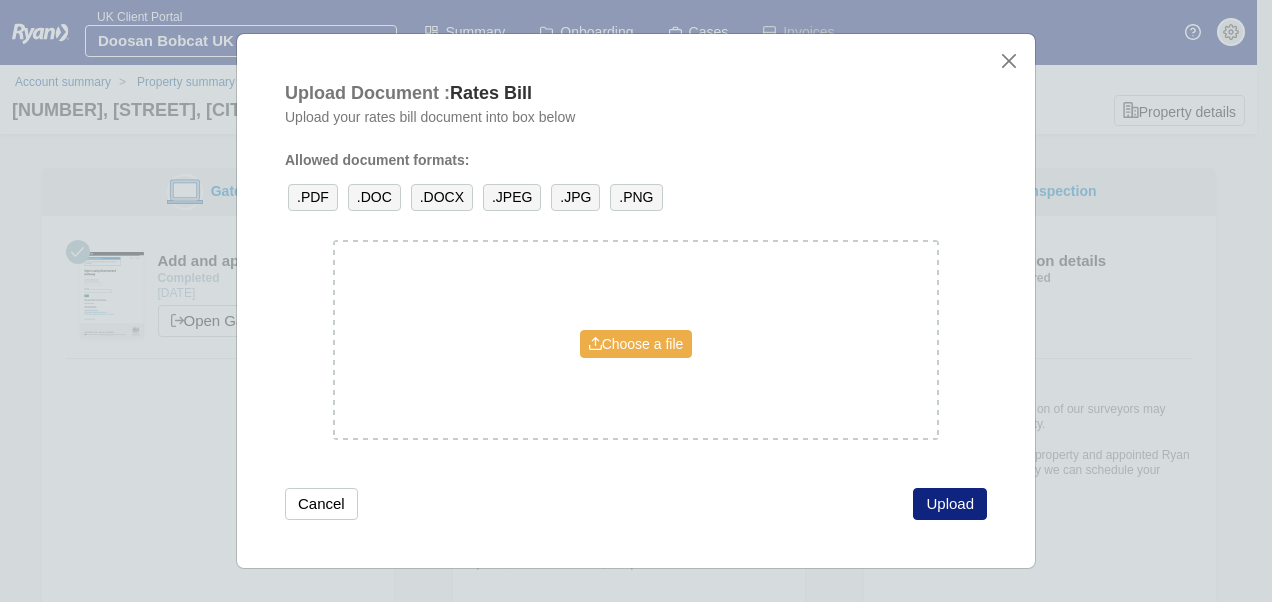click on "Choose a file" at bounding box center [636, 344] 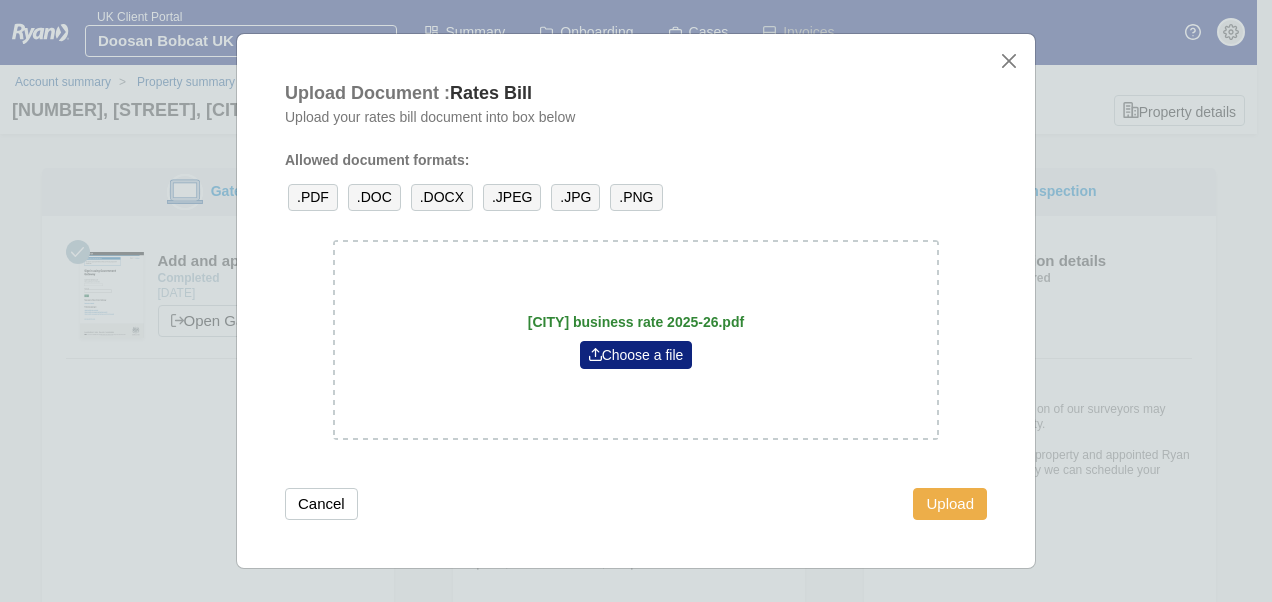 click on "Upload" at bounding box center (950, 504) 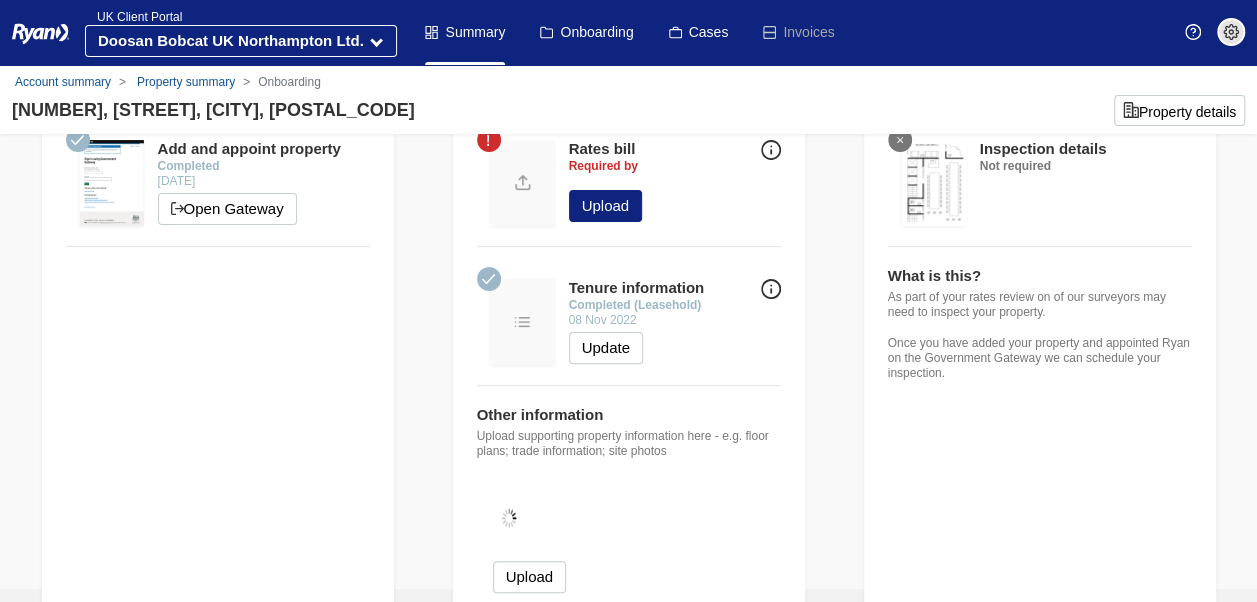 scroll, scrollTop: 97, scrollLeft: 0, axis: vertical 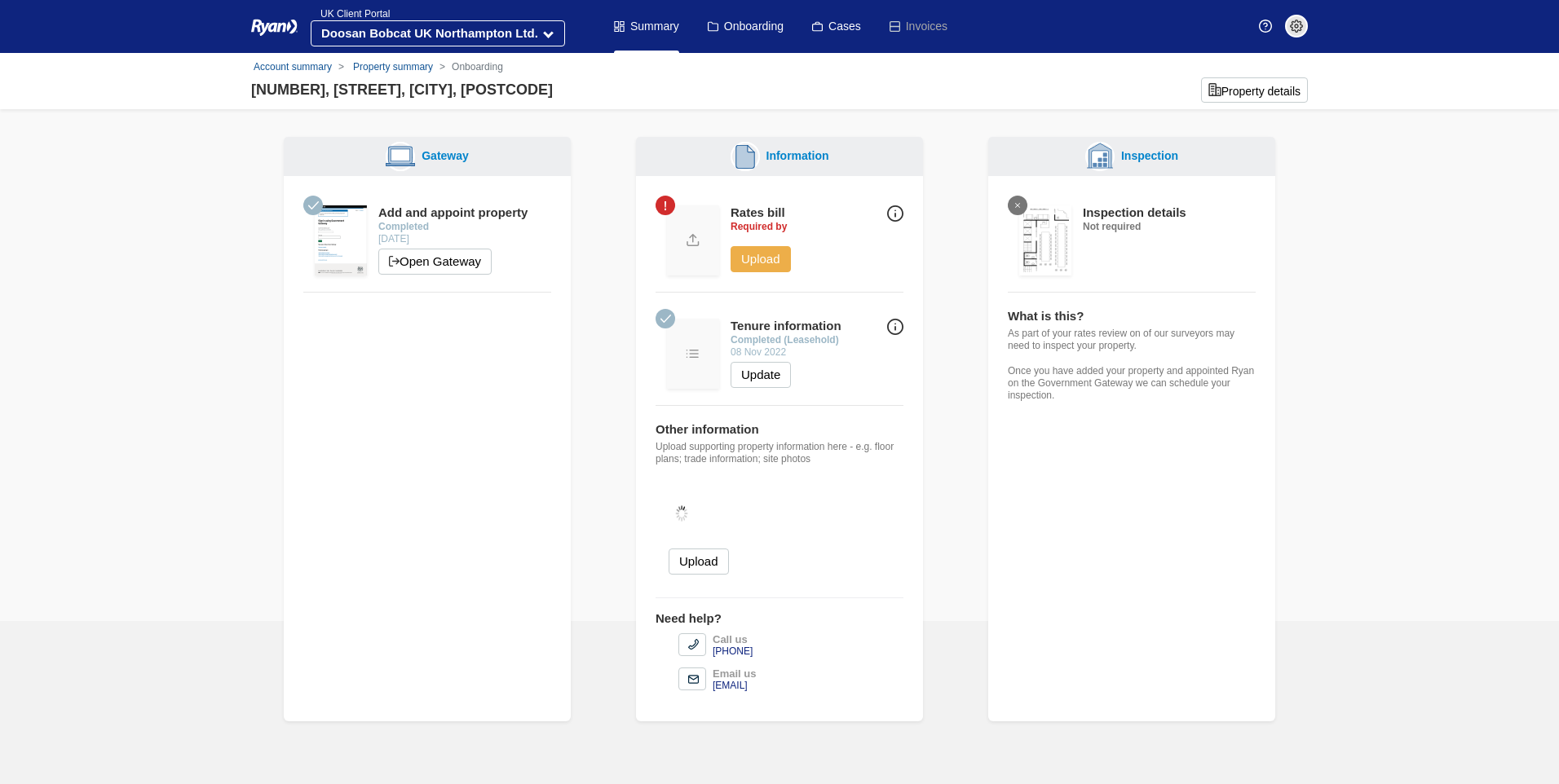 click on "Upload" at bounding box center [761, 259] 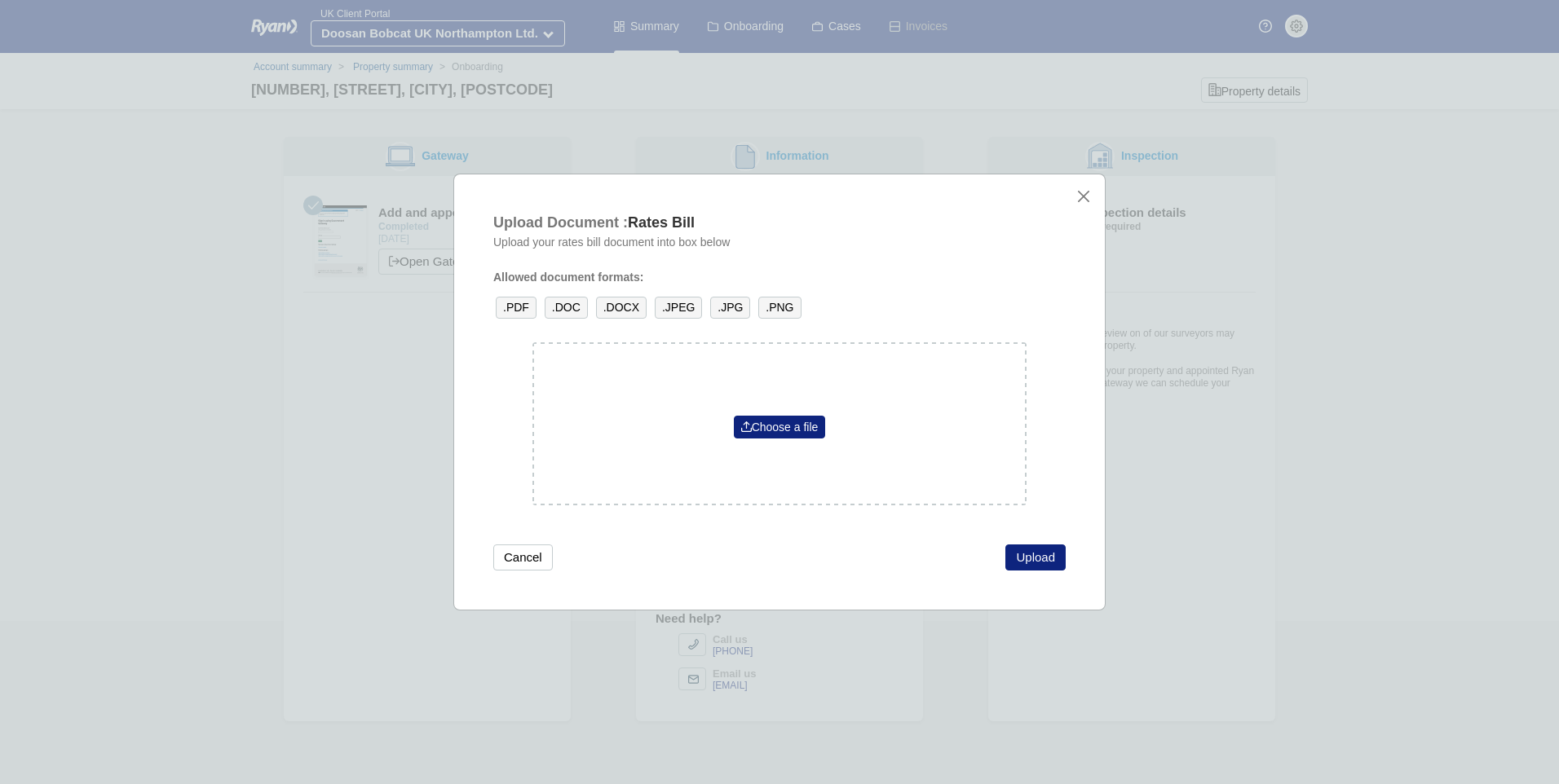 click on "Choose a file" at bounding box center (780, 424) 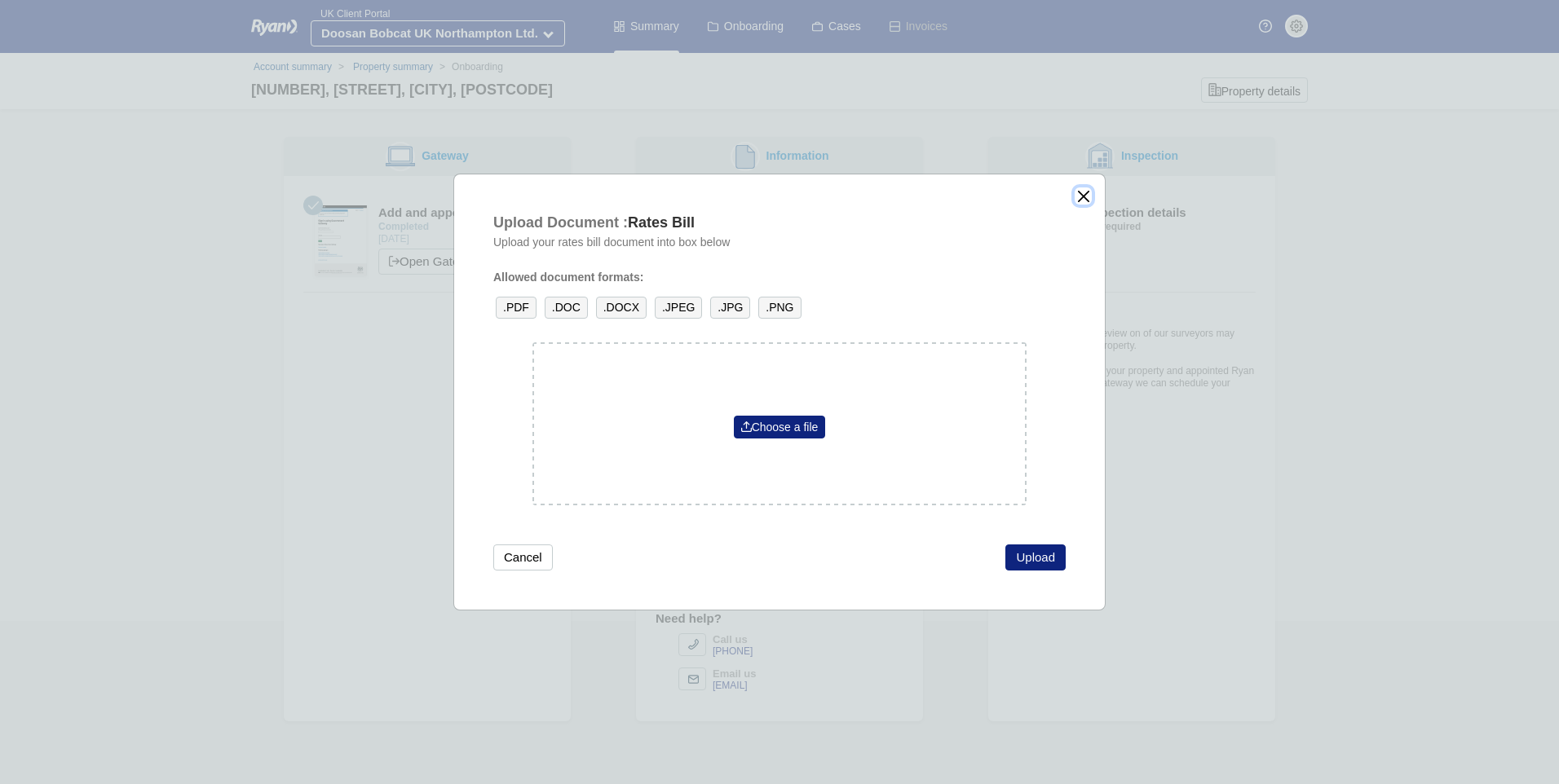 click at bounding box center (1083, 196) 